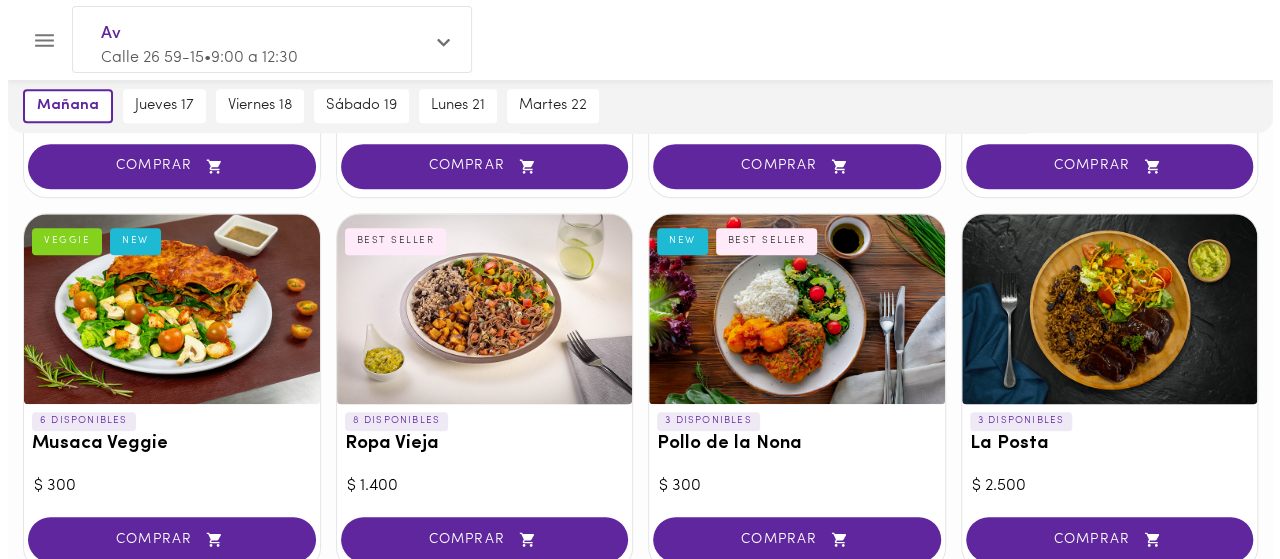scroll, scrollTop: 457, scrollLeft: 0, axis: vertical 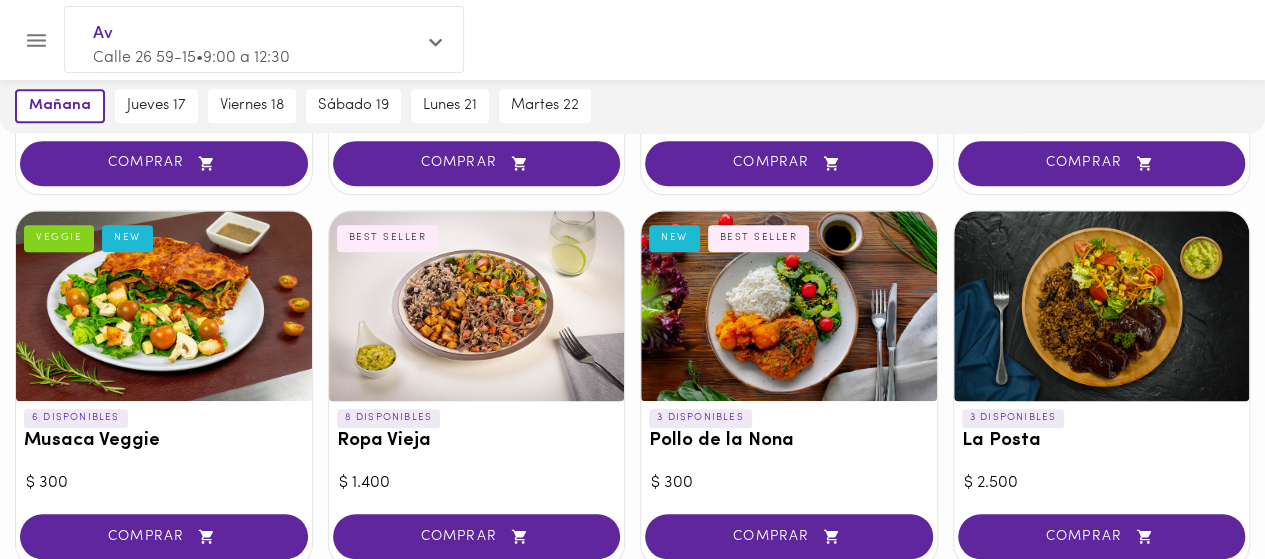 click at bounding box center [1102, 306] 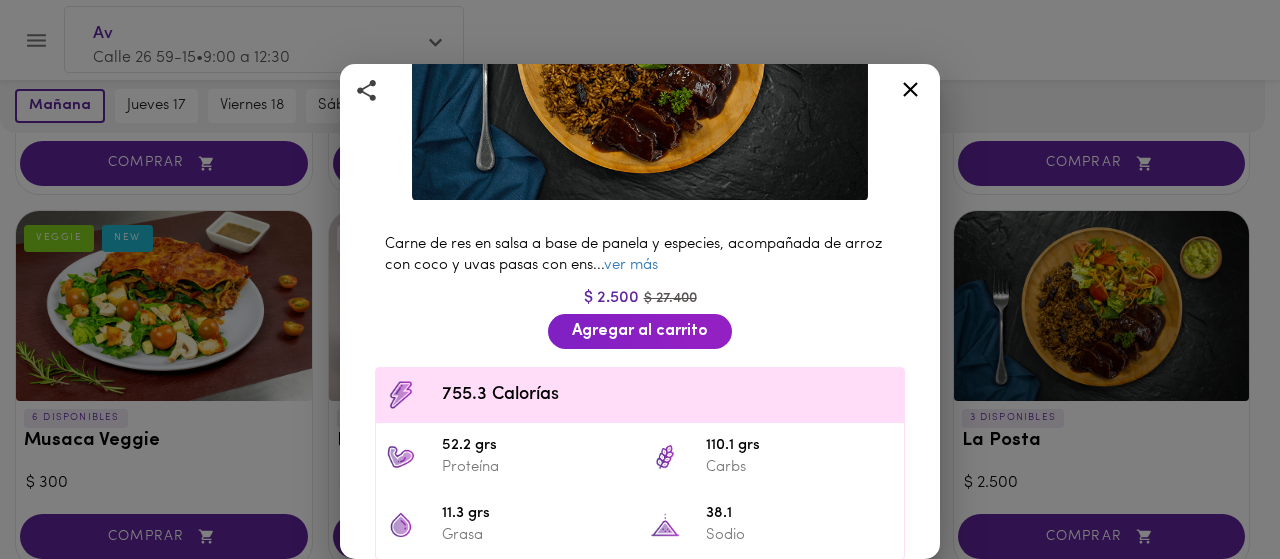 scroll, scrollTop: 267, scrollLeft: 0, axis: vertical 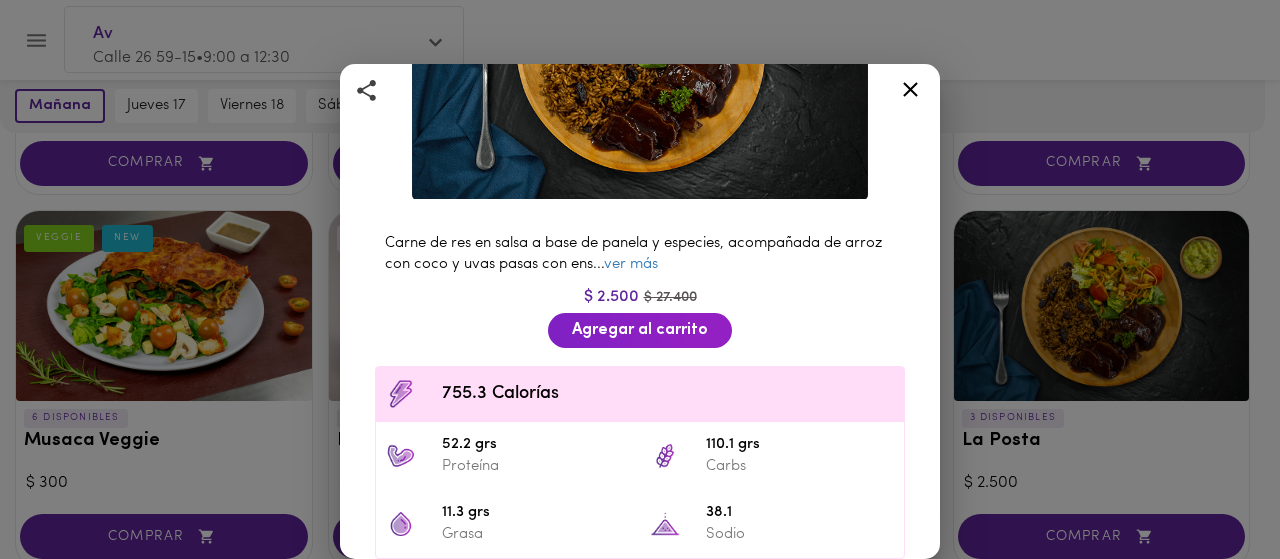 click 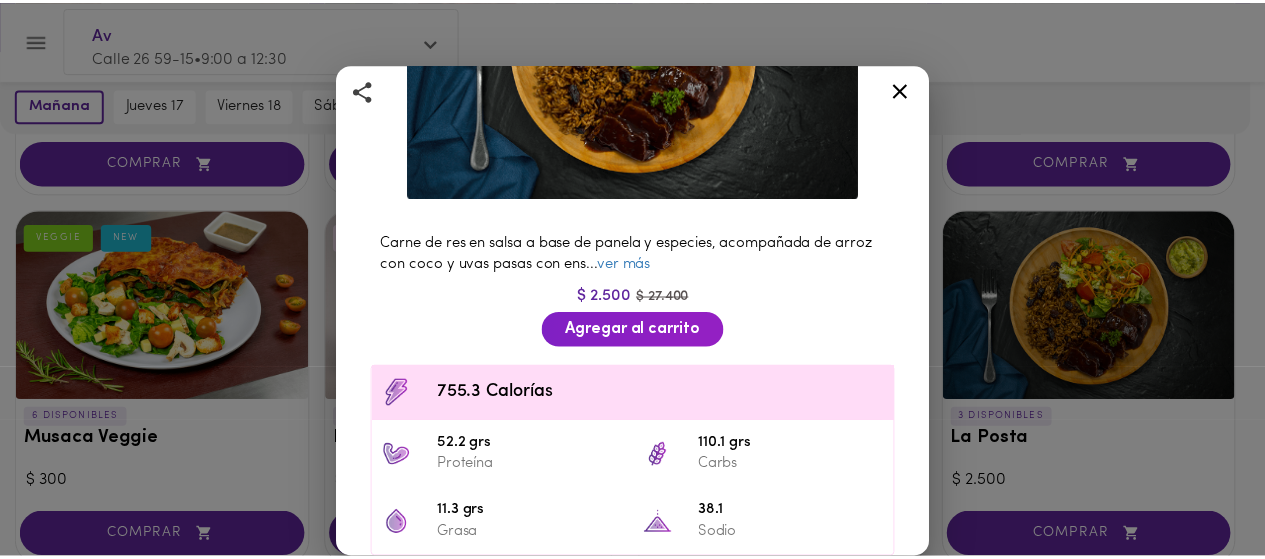 scroll, scrollTop: 0, scrollLeft: 0, axis: both 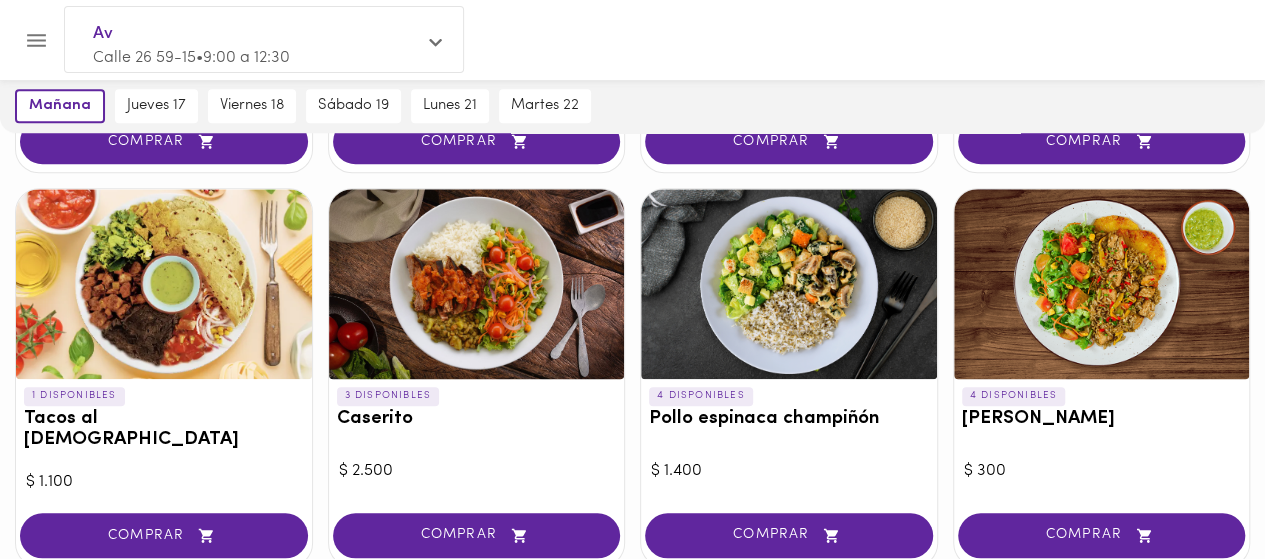 click at bounding box center [789, 284] 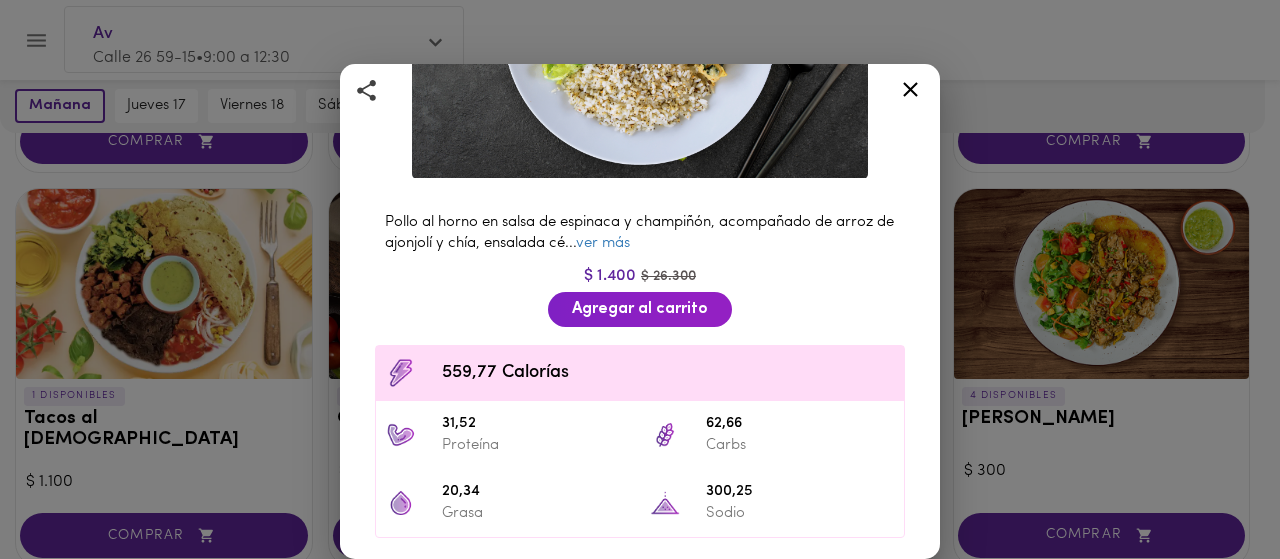 scroll, scrollTop: 292, scrollLeft: 0, axis: vertical 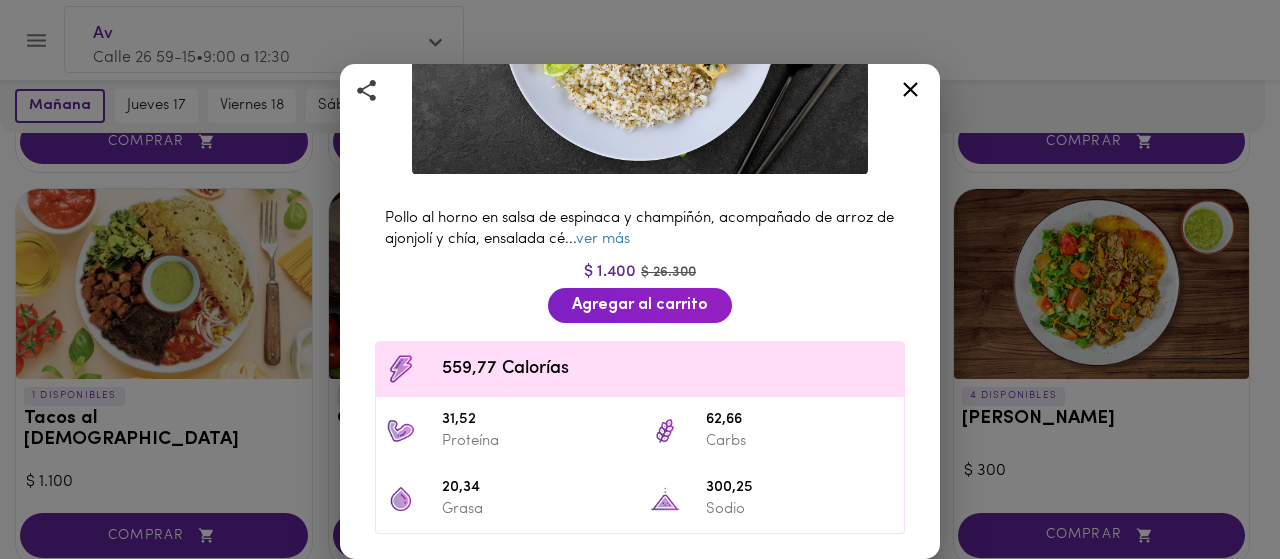 click 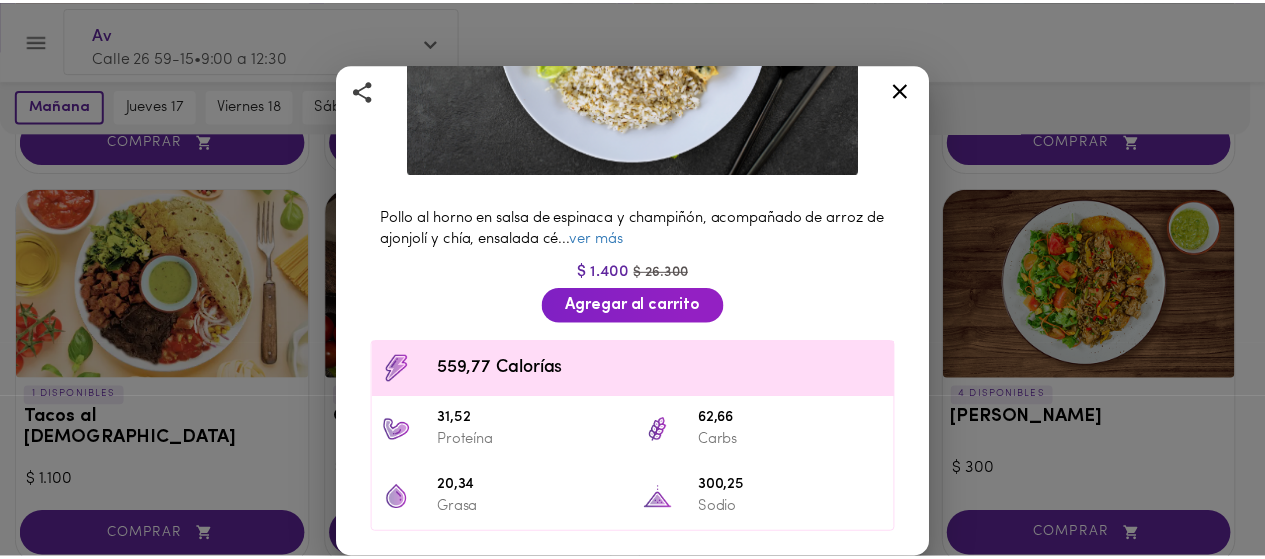 scroll, scrollTop: 0, scrollLeft: 0, axis: both 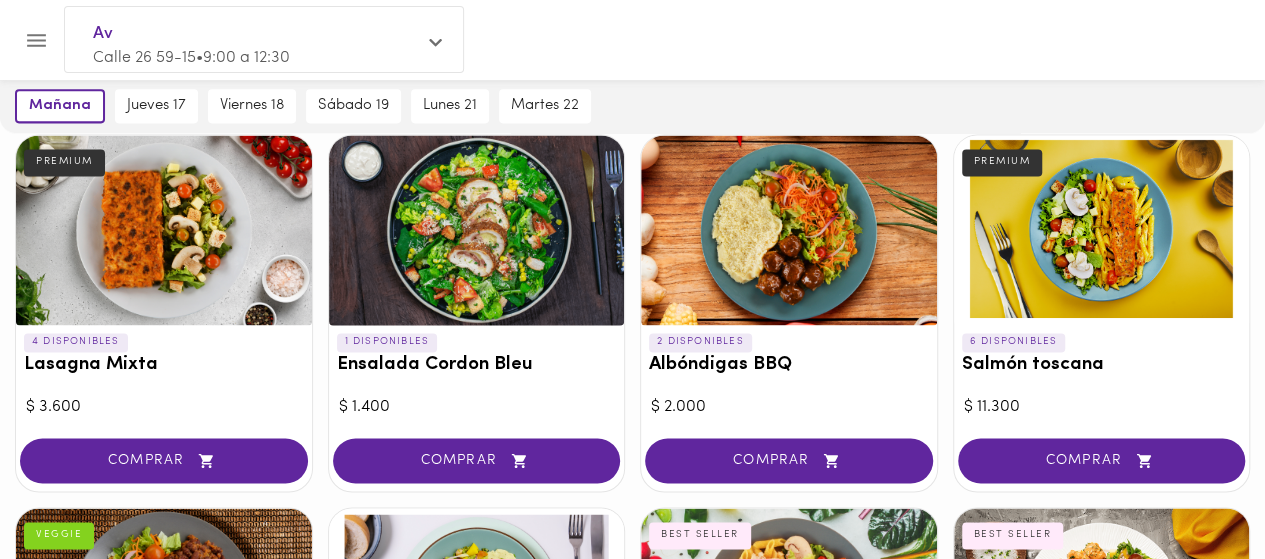 click at bounding box center (477, 230) 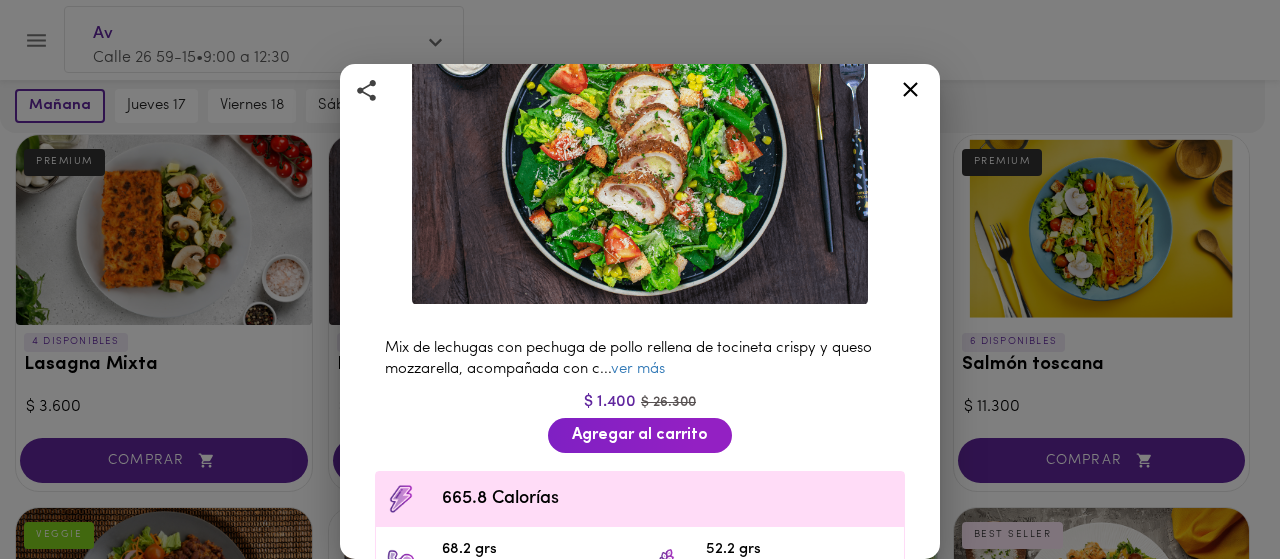 scroll, scrollTop: 173, scrollLeft: 0, axis: vertical 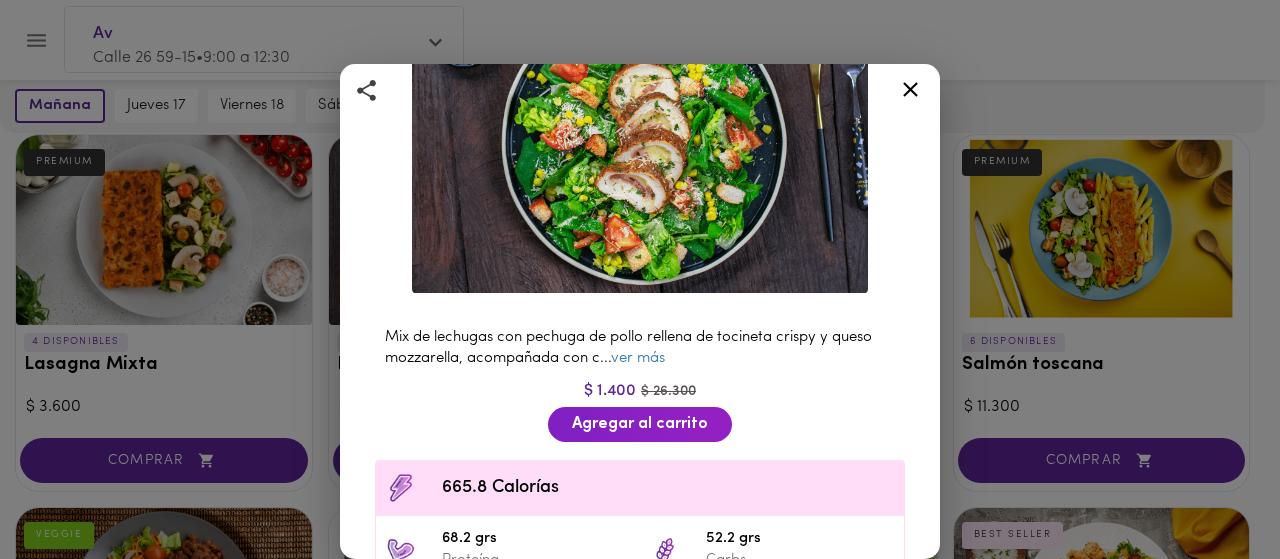 click 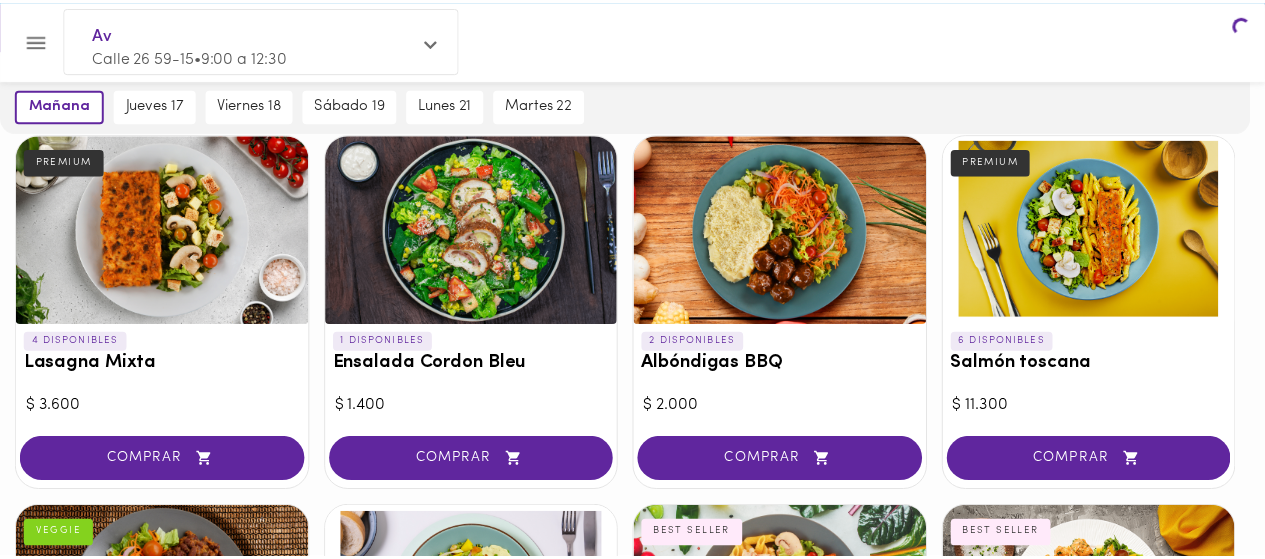 scroll, scrollTop: 0, scrollLeft: 0, axis: both 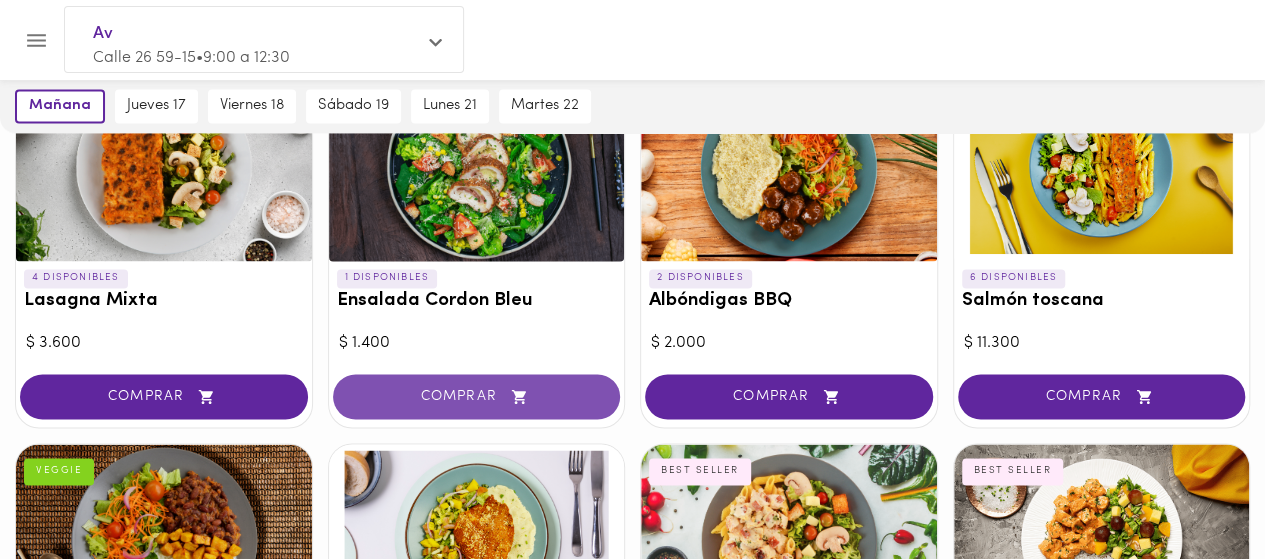 click on "COMPRAR" at bounding box center [477, 396] 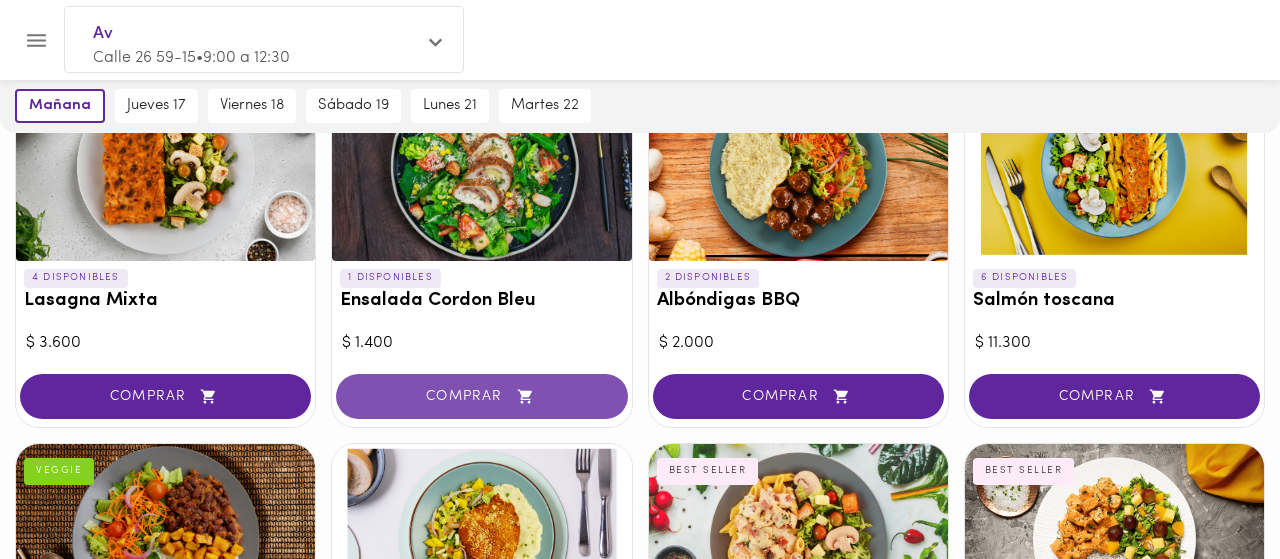 scroll, scrollTop: 1365, scrollLeft: 0, axis: vertical 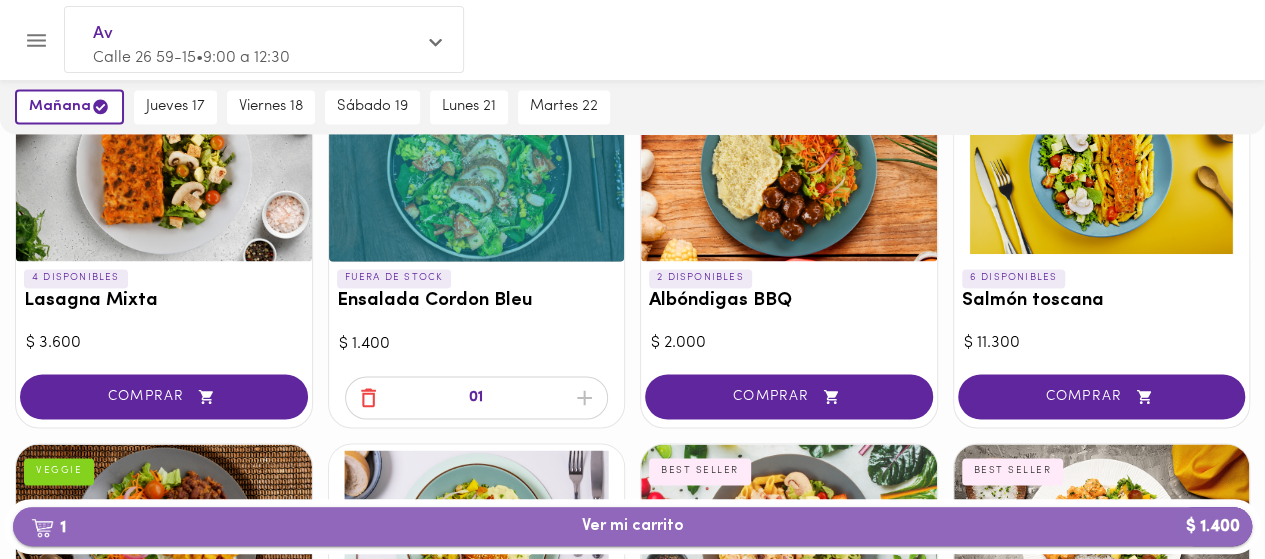 click on "1 Ver mi carrito $ 1.400" at bounding box center [633, 526] 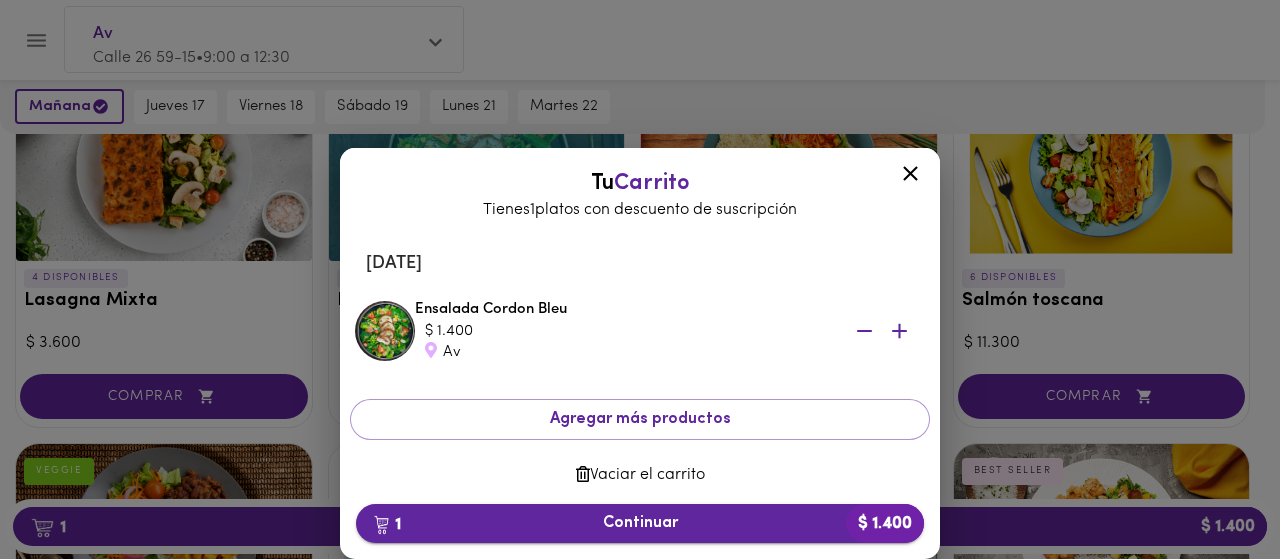 click on "1 Continuar $ 1.400" at bounding box center [640, 523] 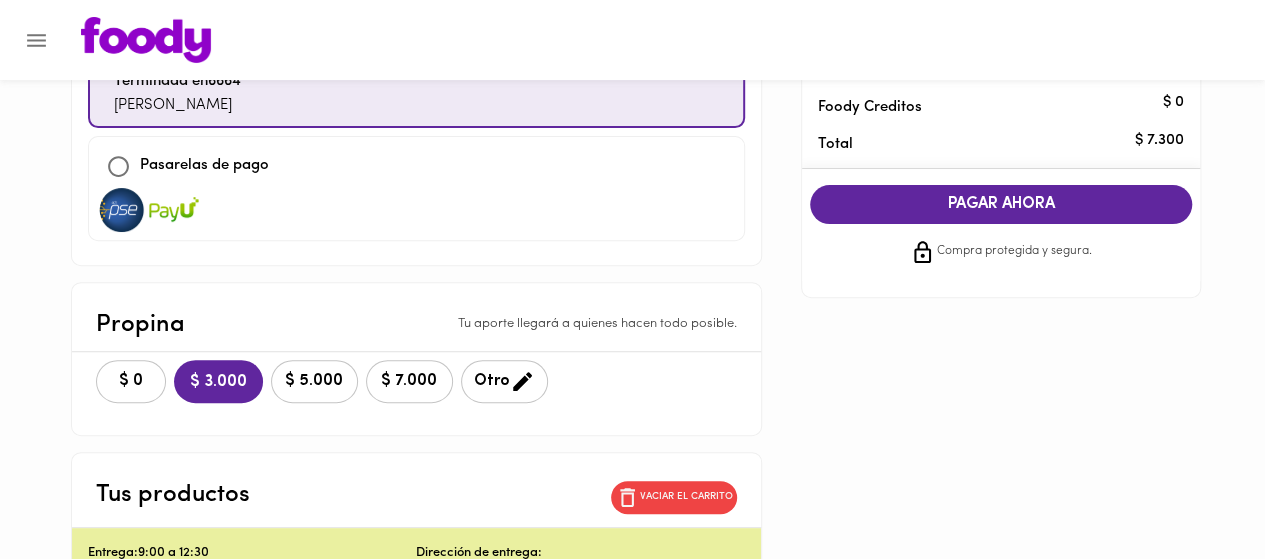 scroll, scrollTop: 281, scrollLeft: 0, axis: vertical 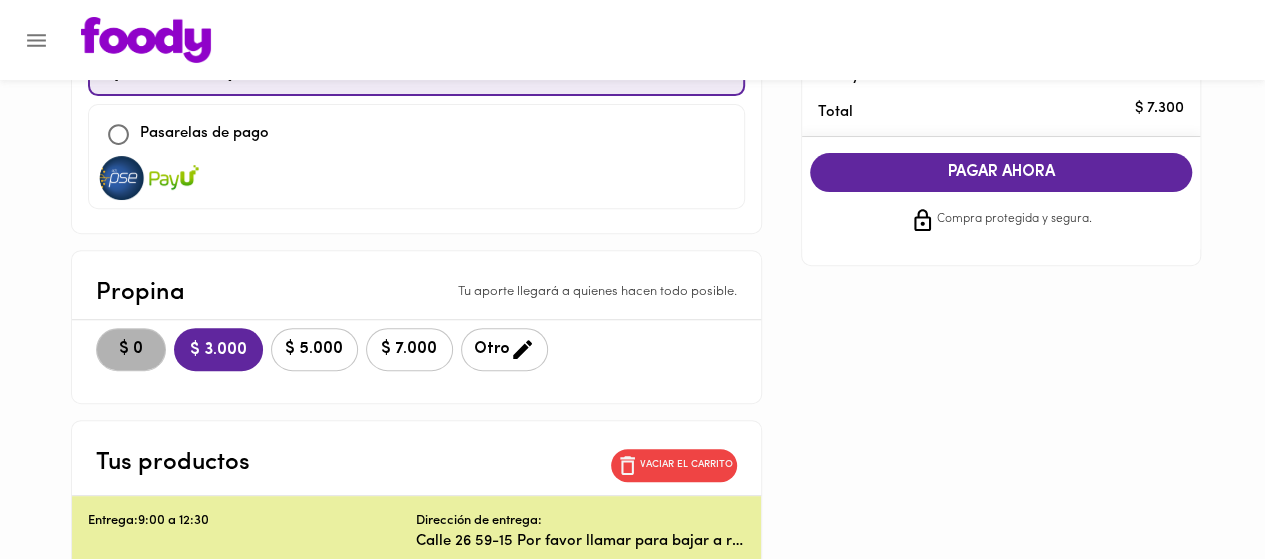 click on "$ 0" at bounding box center (131, 349) 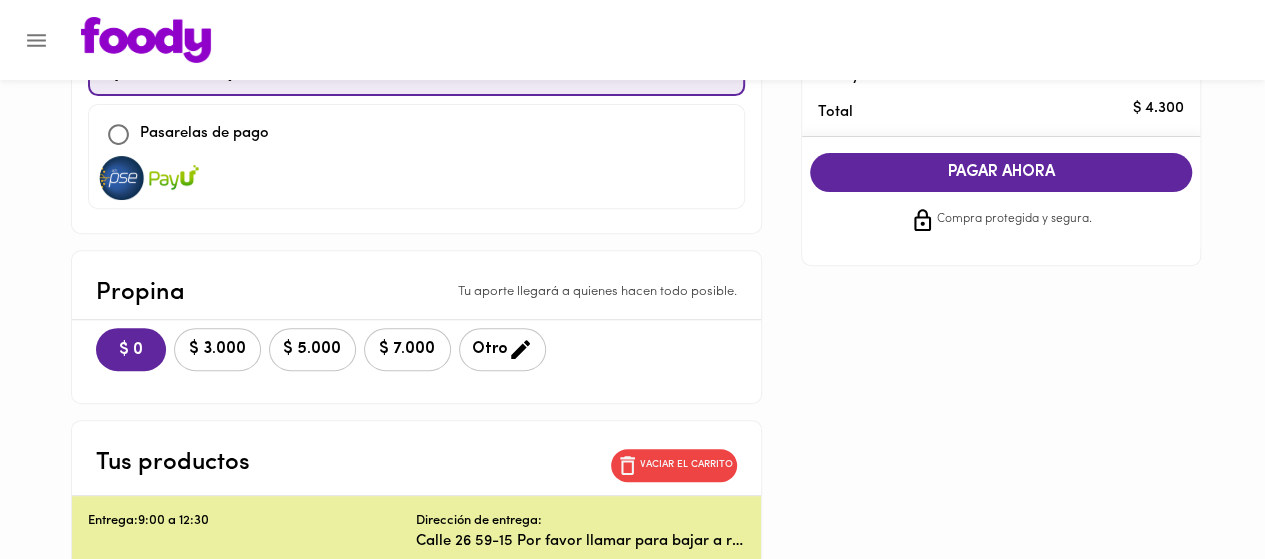 scroll, scrollTop: 0, scrollLeft: 0, axis: both 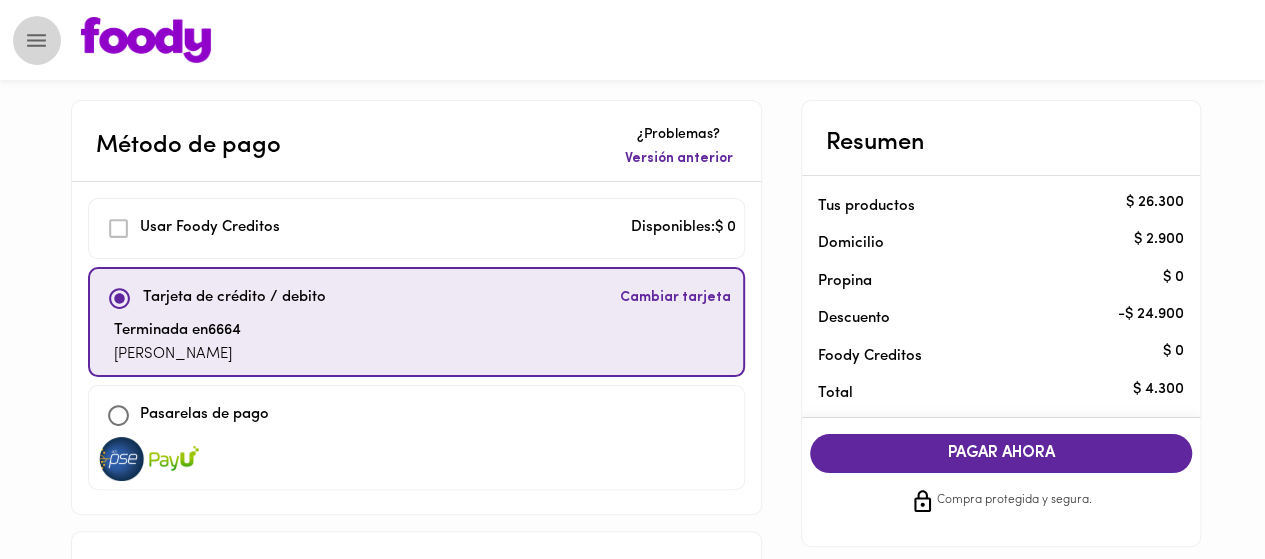 click 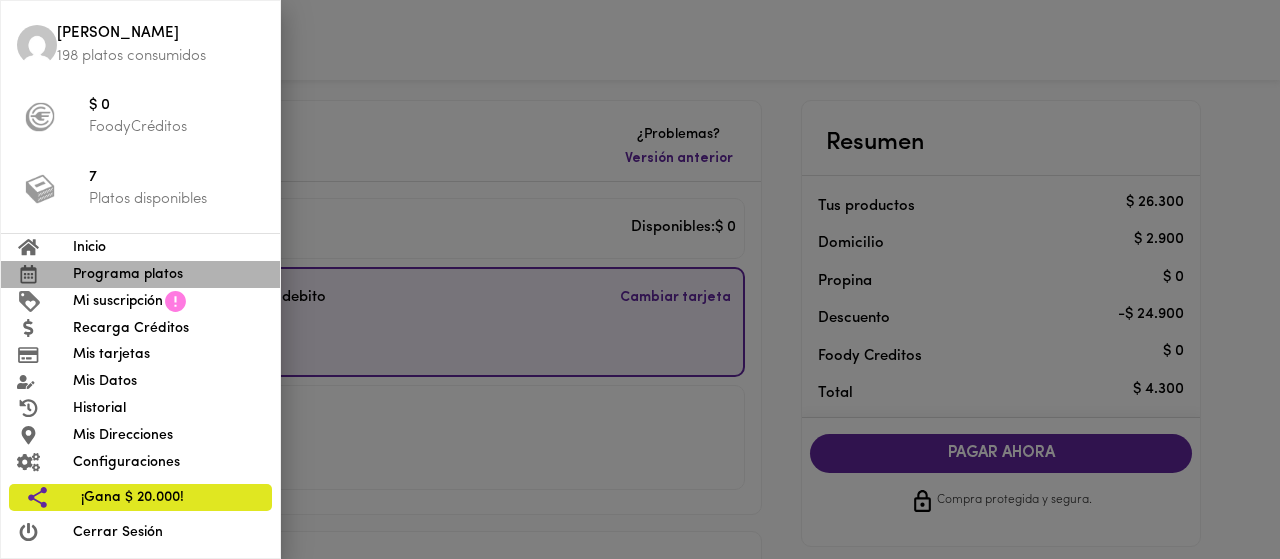 click on "Programa platos" at bounding box center (168, 274) 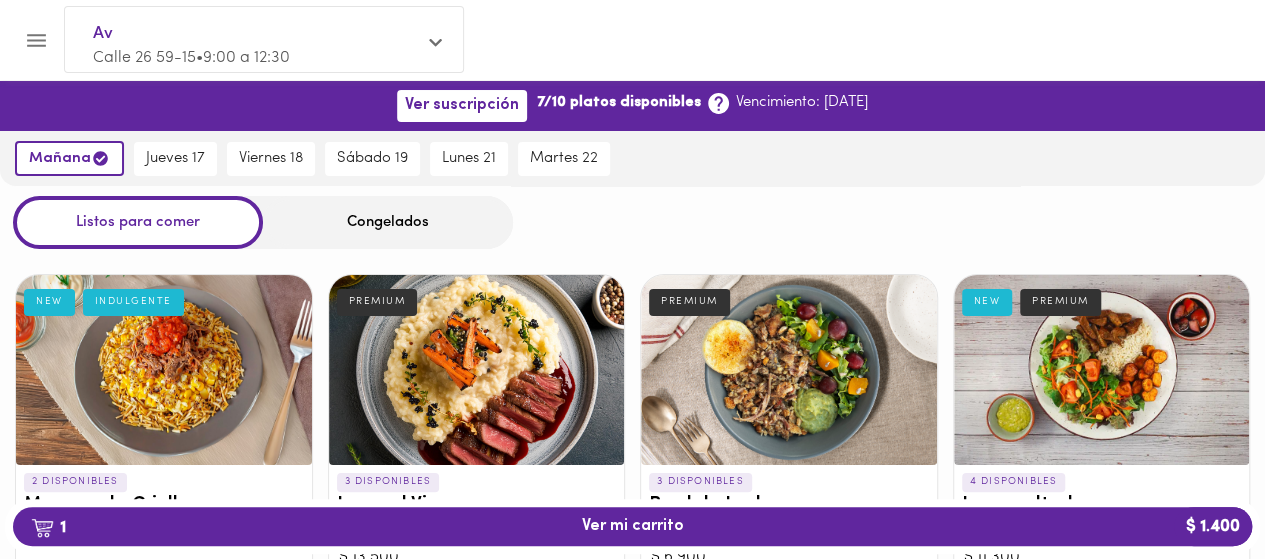 click on "Congelados" at bounding box center (388, 222) 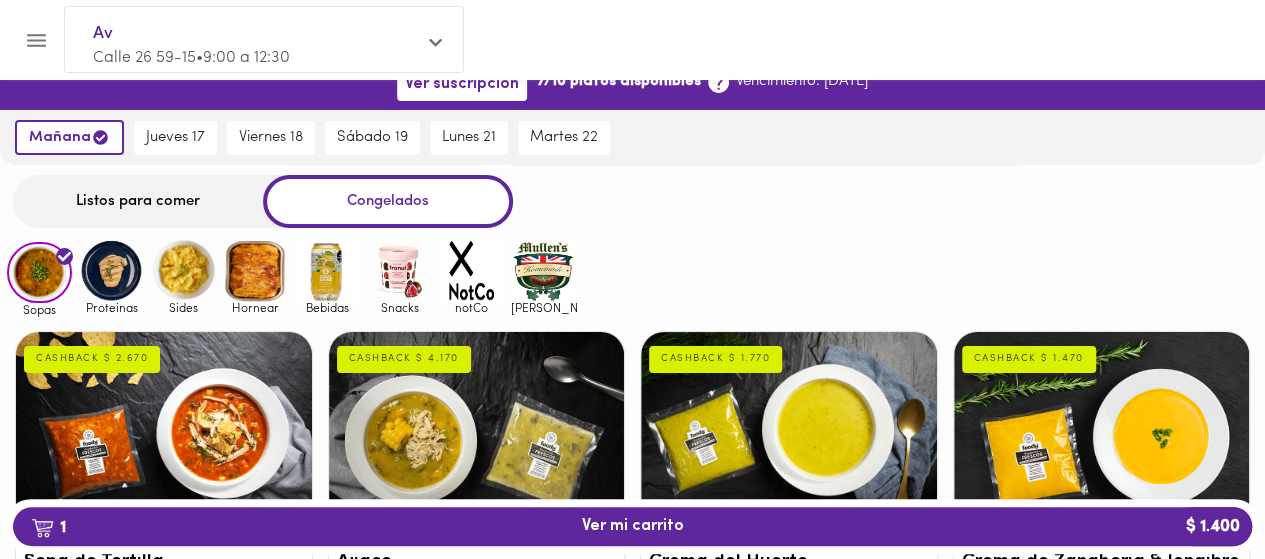 scroll, scrollTop: 0, scrollLeft: 0, axis: both 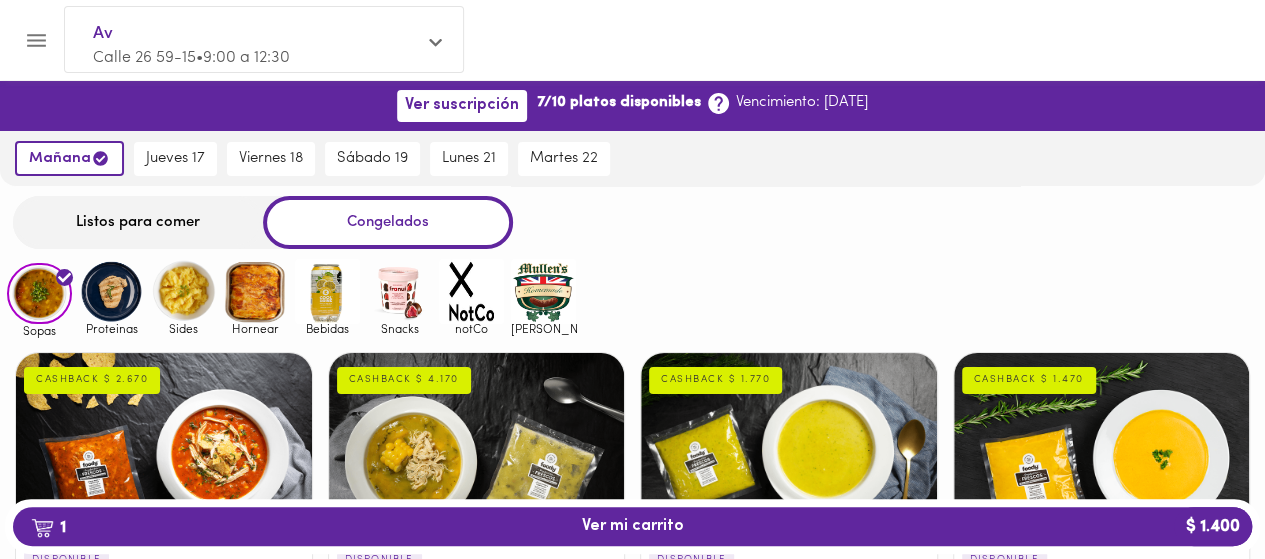 click on "Listos para comer" at bounding box center [138, 222] 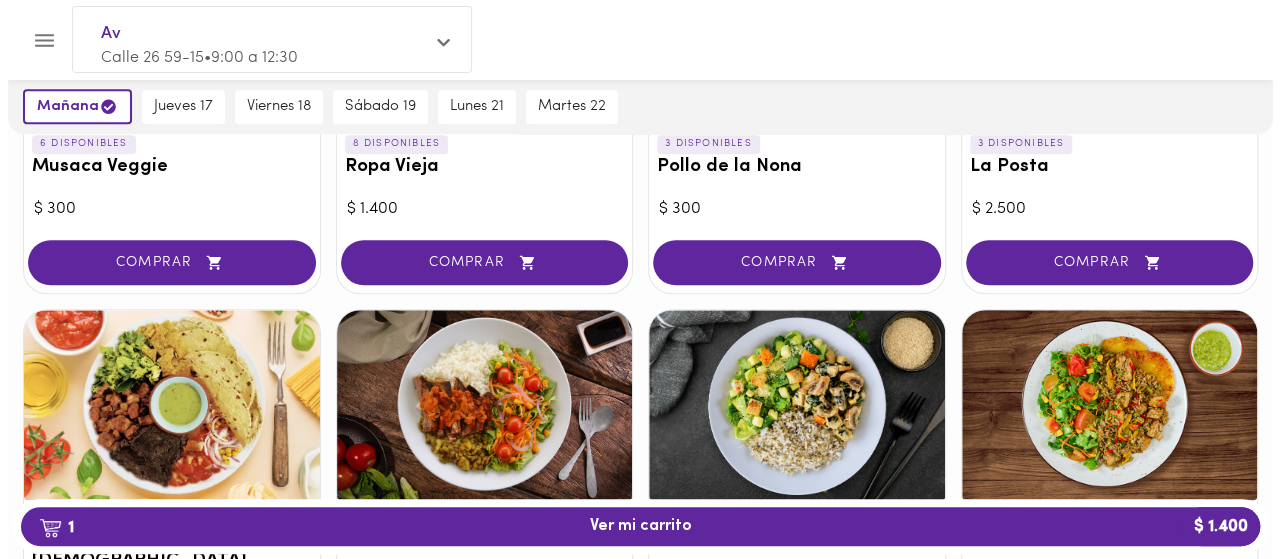 scroll, scrollTop: 729, scrollLeft: 0, axis: vertical 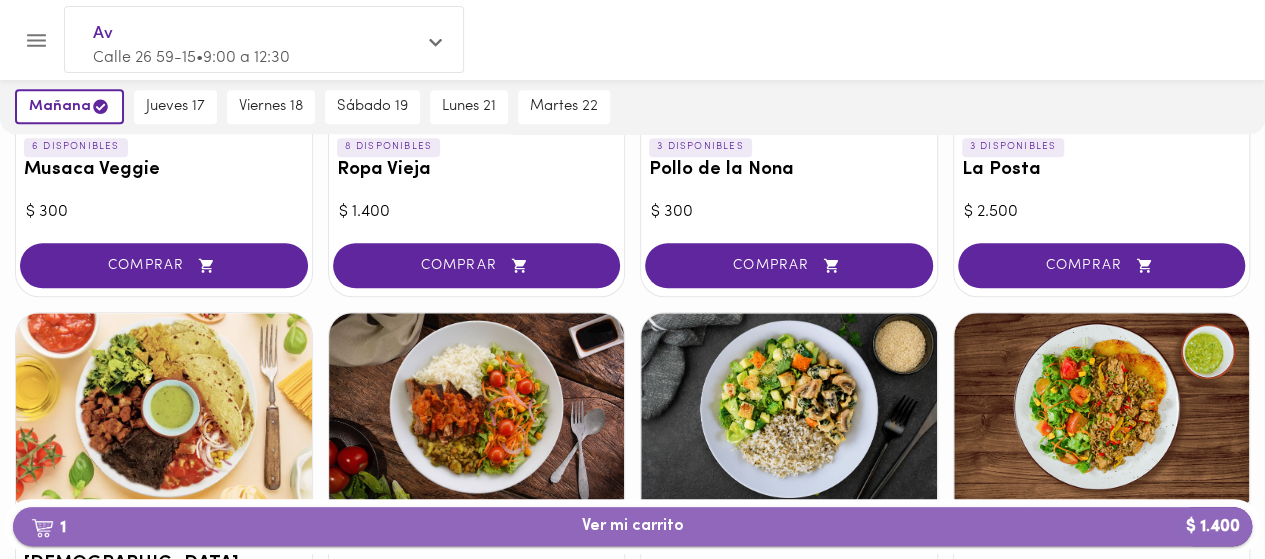 click on "1 Ver mi carrito $ 1.400" at bounding box center (632, 526) 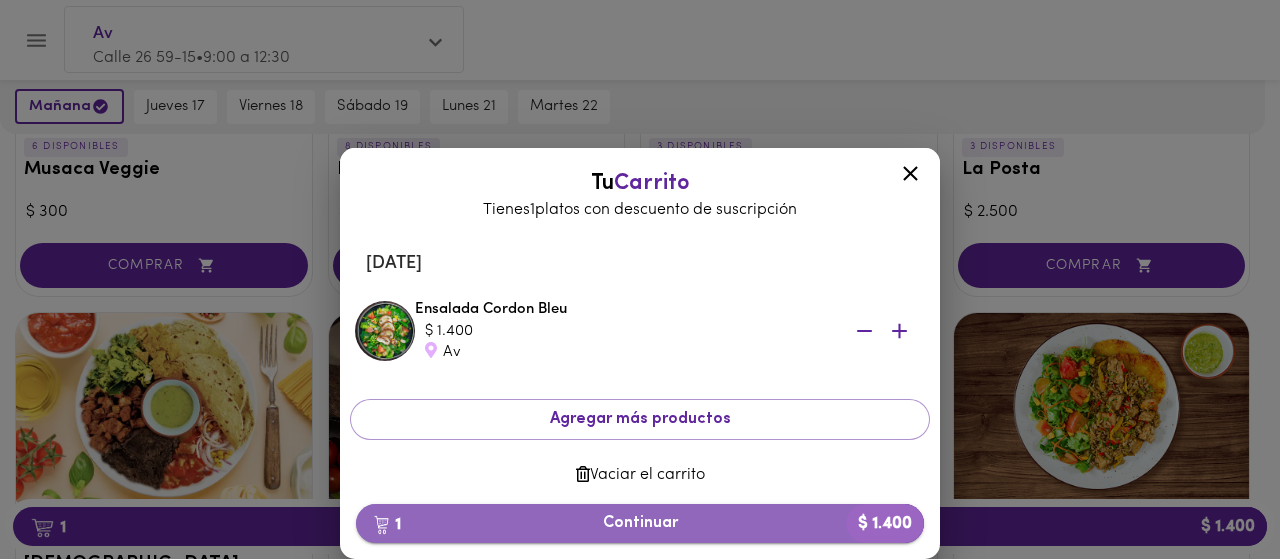 click on "1 Continuar $ 1.400" at bounding box center [640, 523] 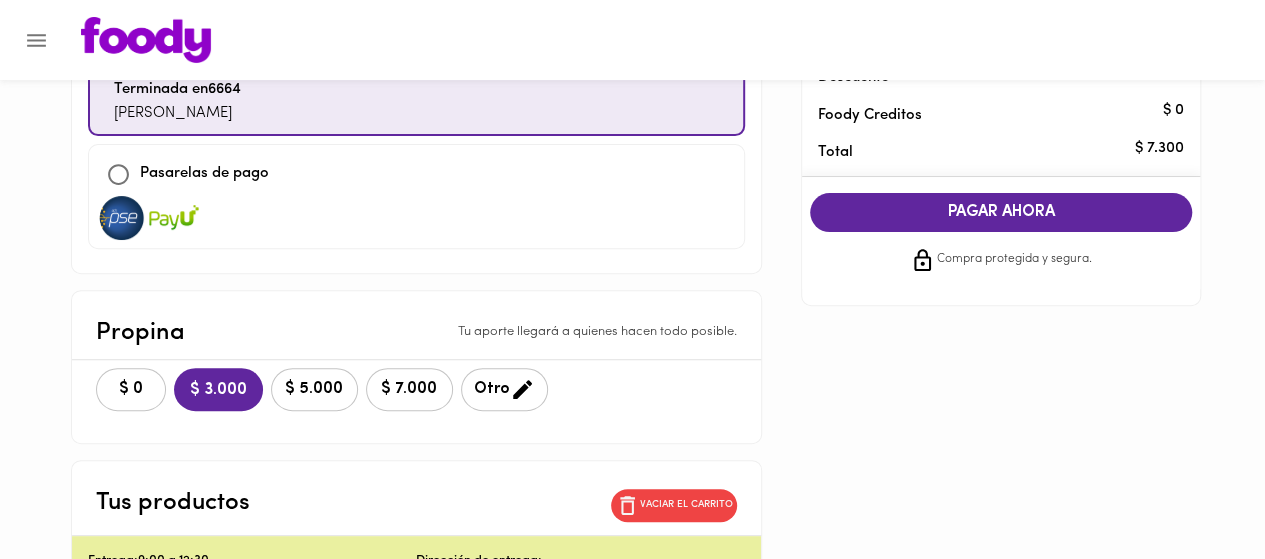 scroll, scrollTop: 242, scrollLeft: 0, axis: vertical 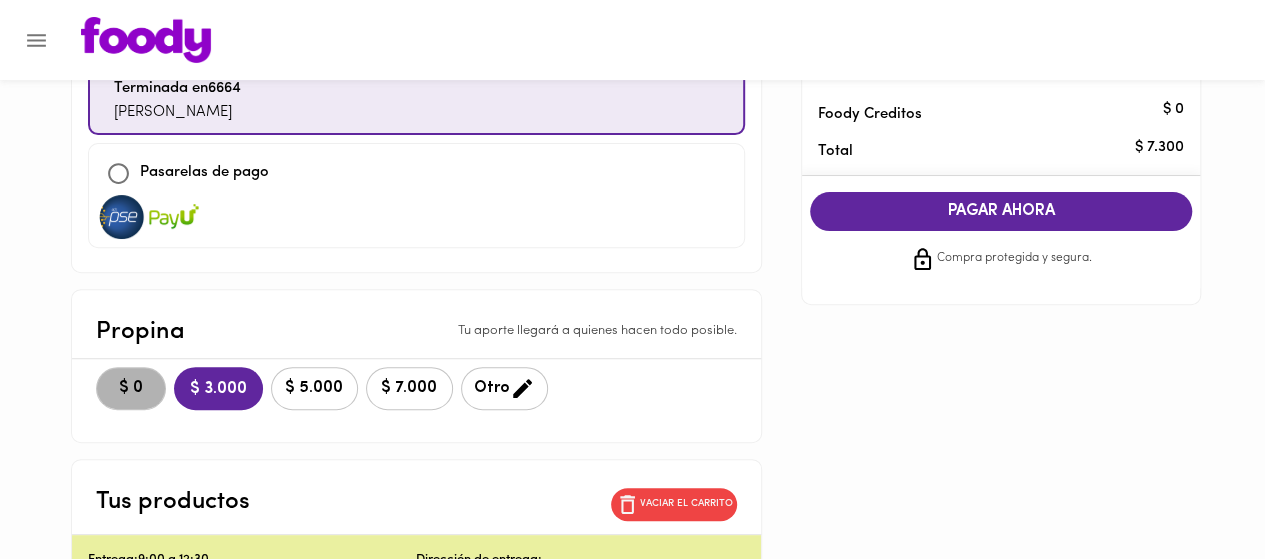 click on "$ 0" at bounding box center [131, 388] 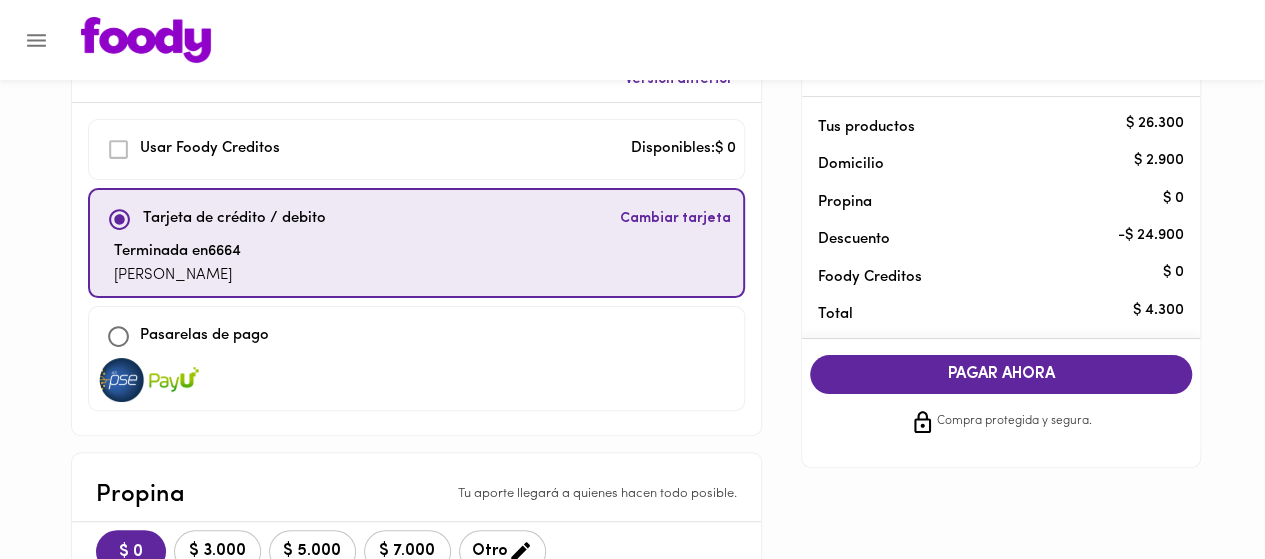 scroll, scrollTop: 80, scrollLeft: 0, axis: vertical 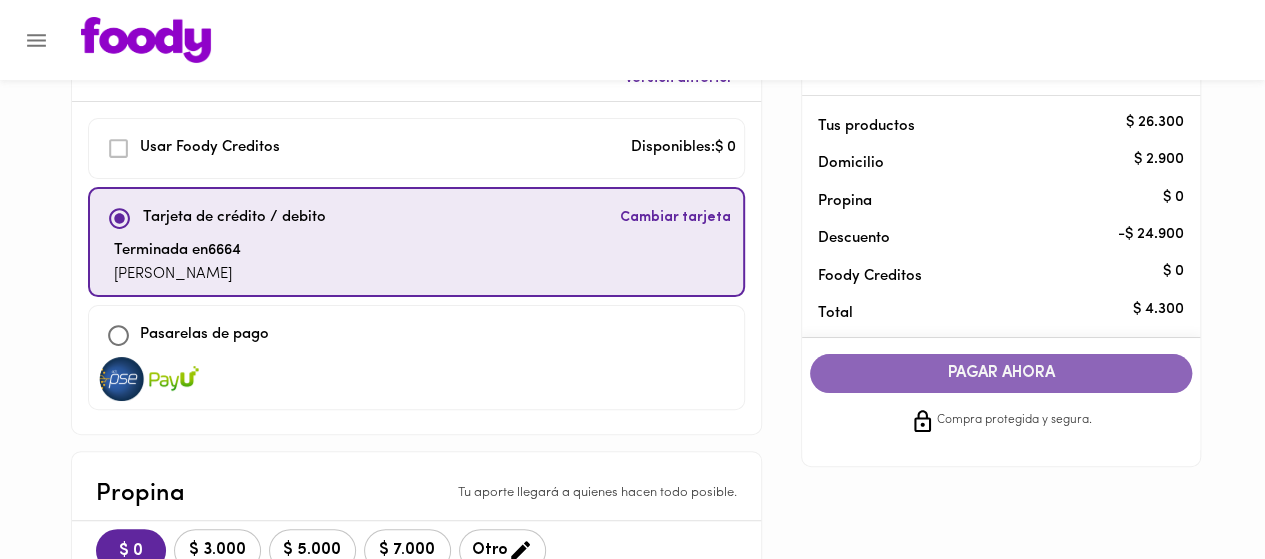 click on "PAGAR AHORA" at bounding box center [1001, 373] 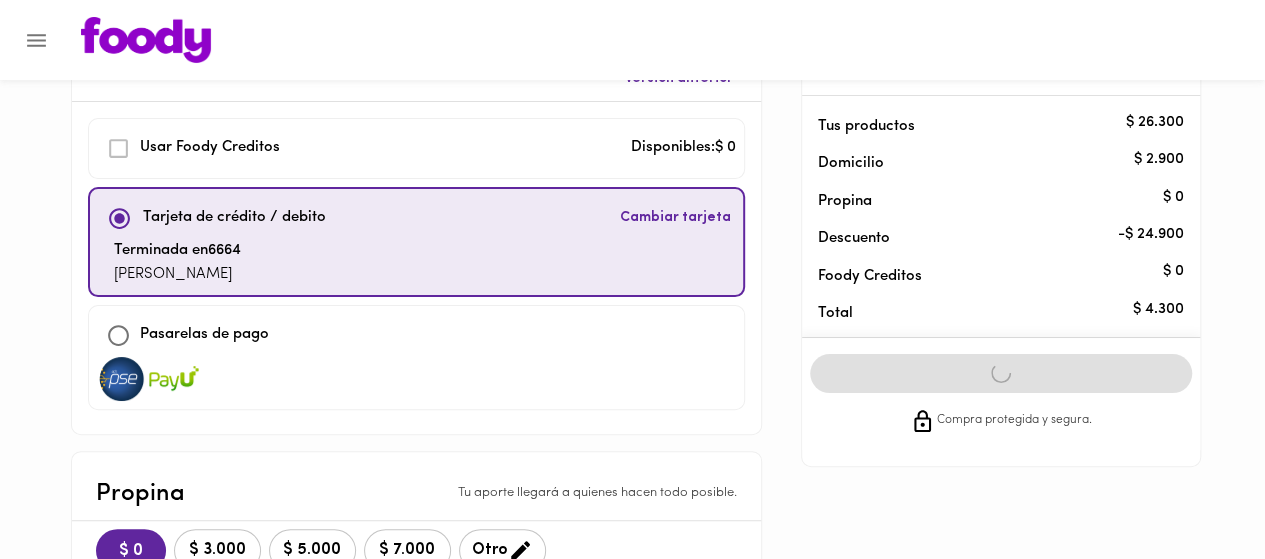 click on "PAGAR AHORA Compra protegida y segura." at bounding box center (1001, 394) 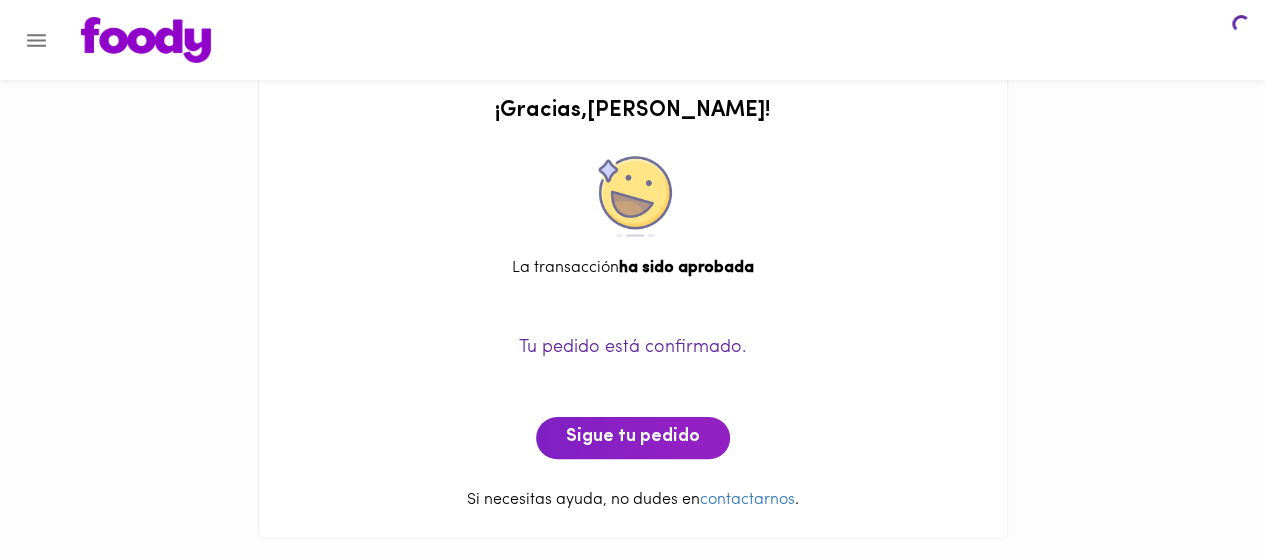 scroll, scrollTop: 0, scrollLeft: 0, axis: both 